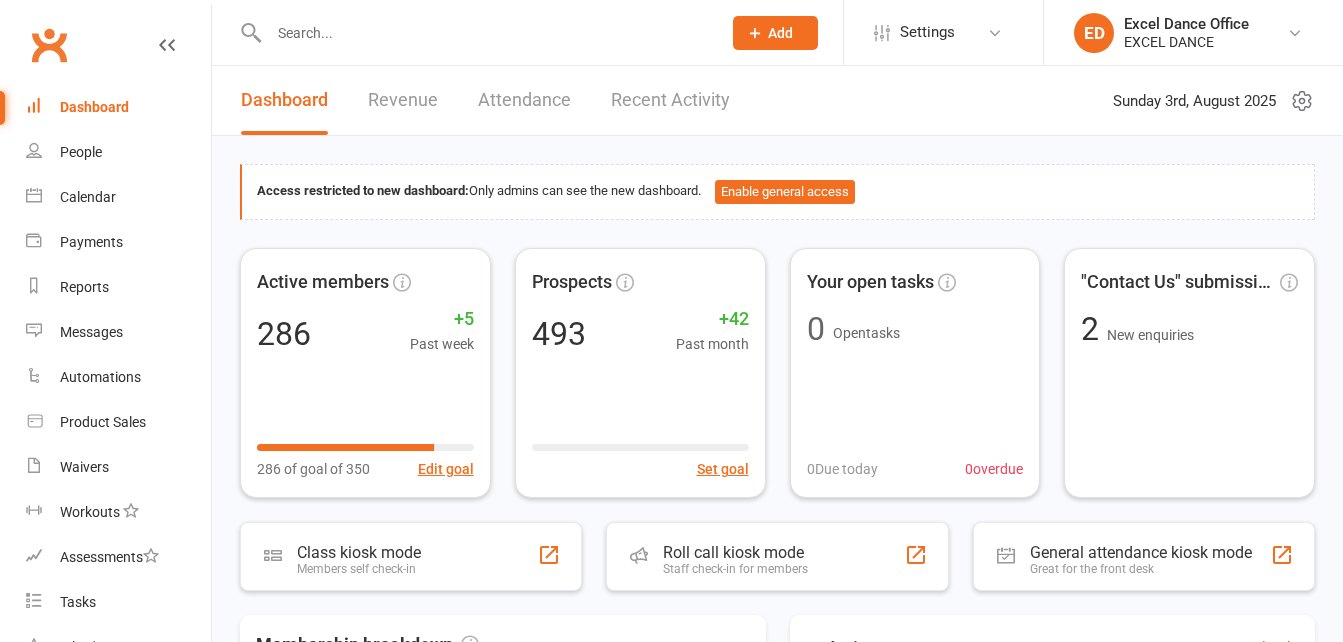scroll, scrollTop: 0, scrollLeft: 0, axis: both 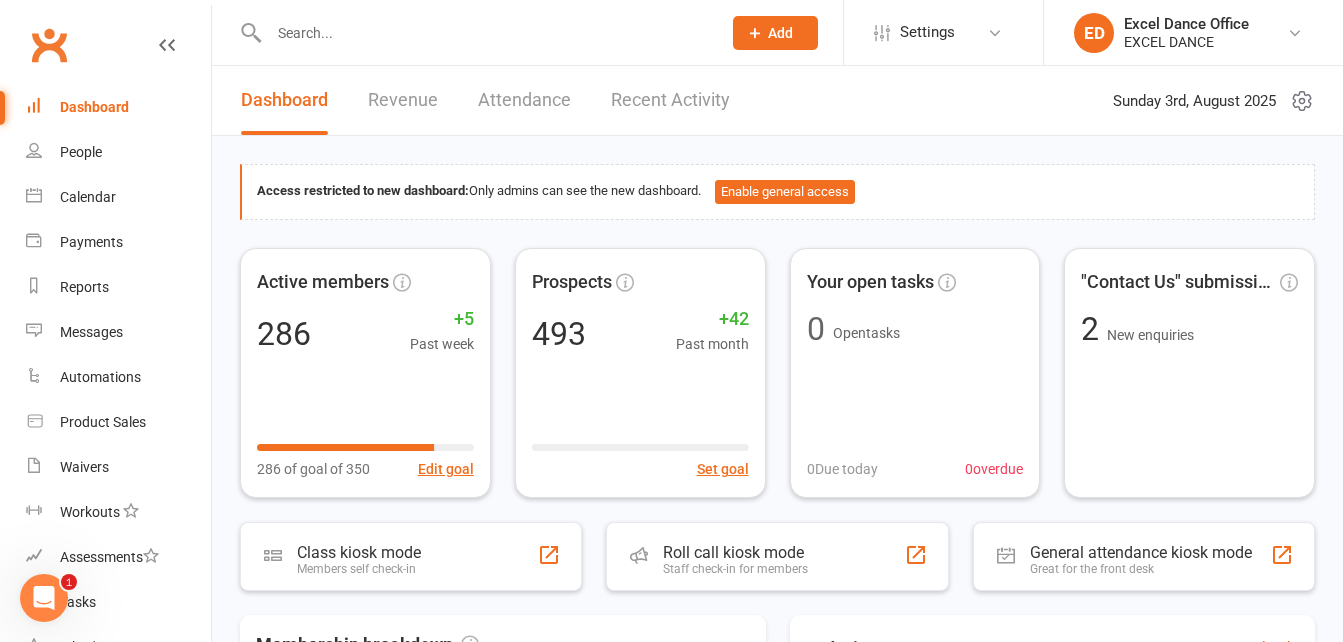 click at bounding box center [485, 33] 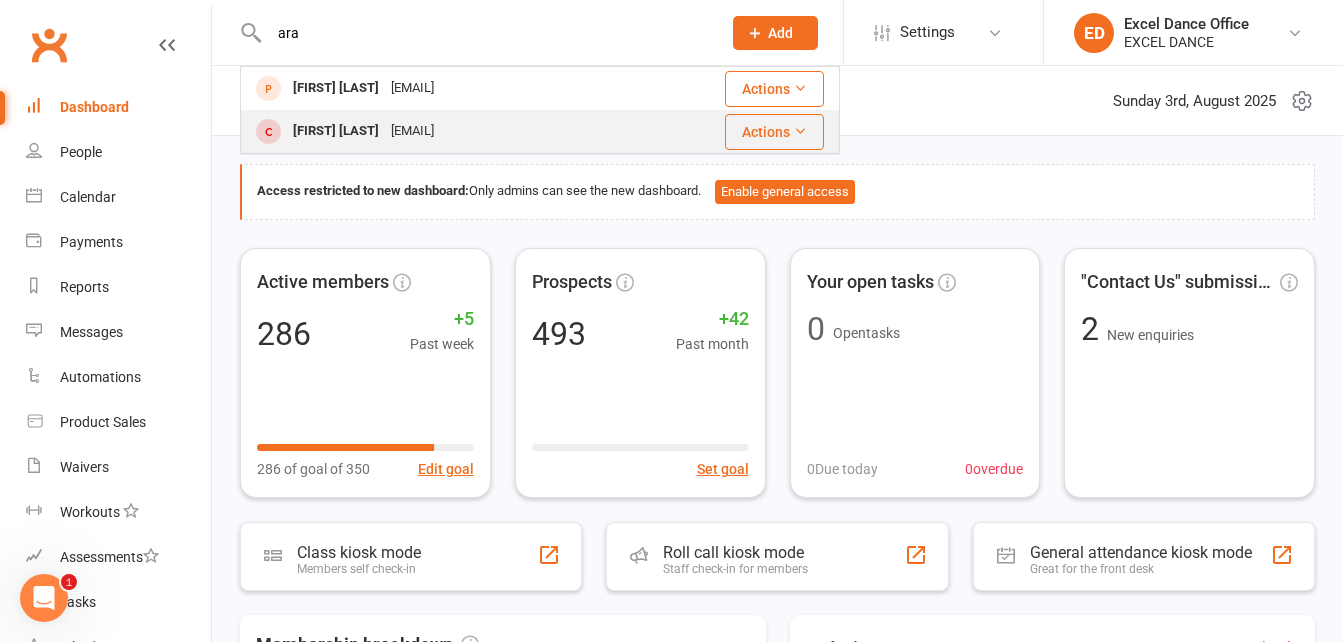 type on "ara" 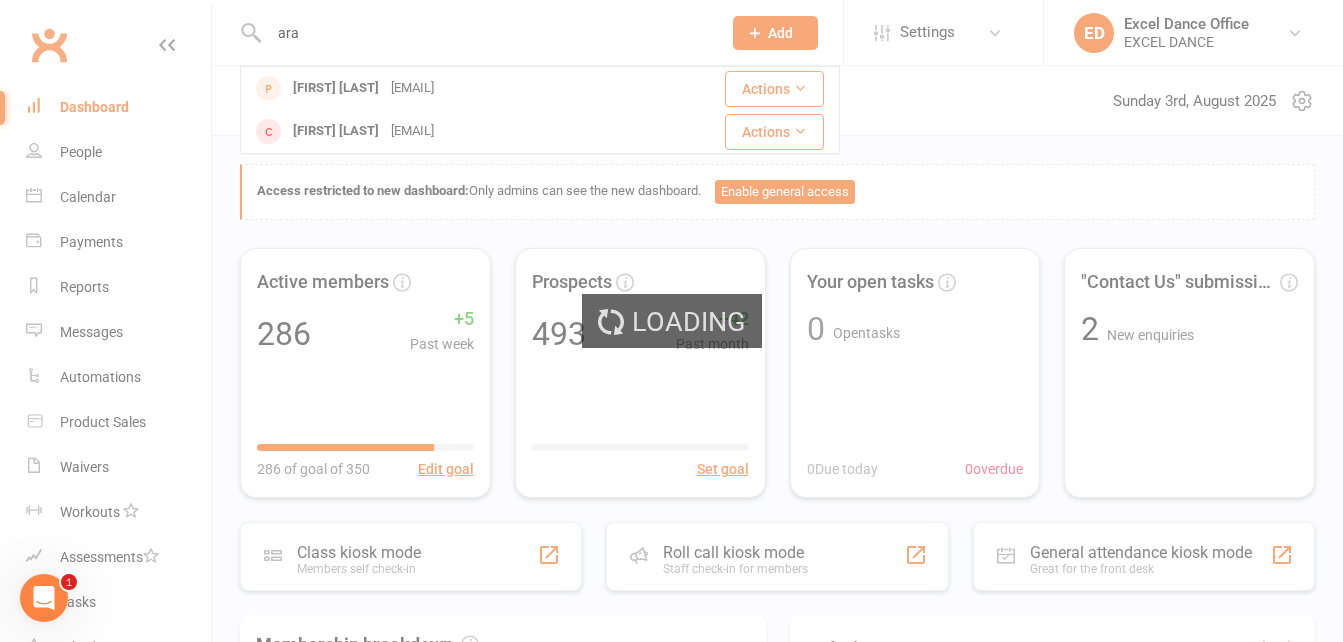 type 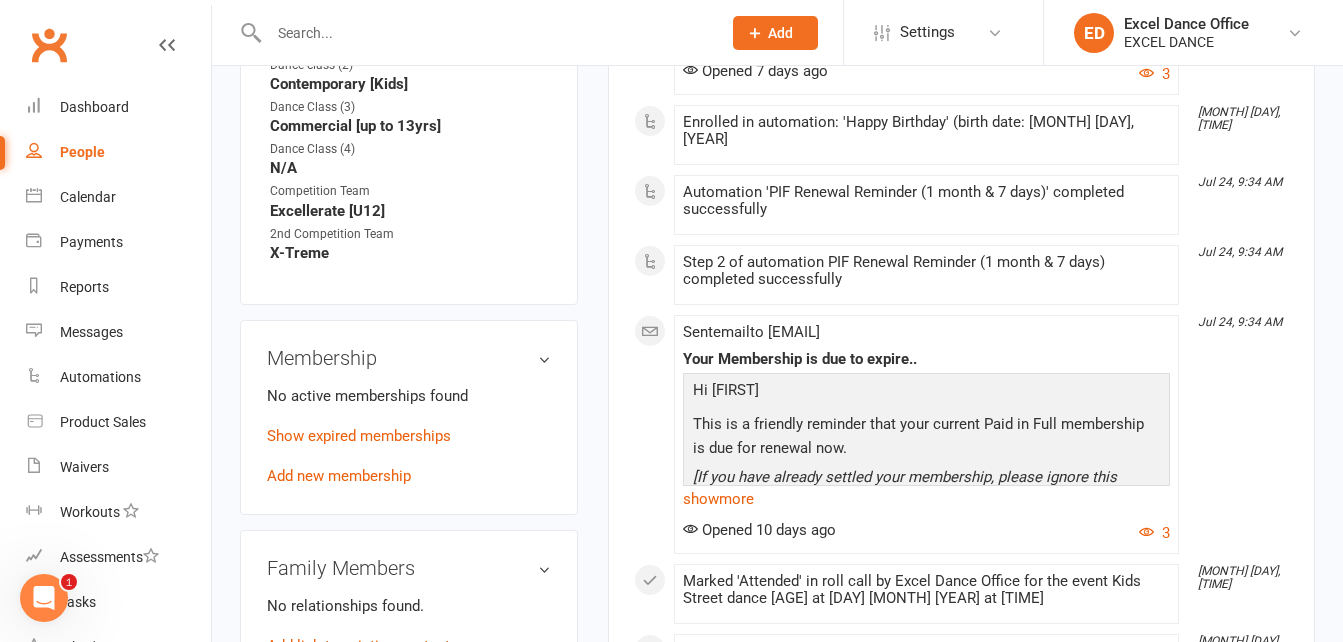 scroll, scrollTop: 1007, scrollLeft: 0, axis: vertical 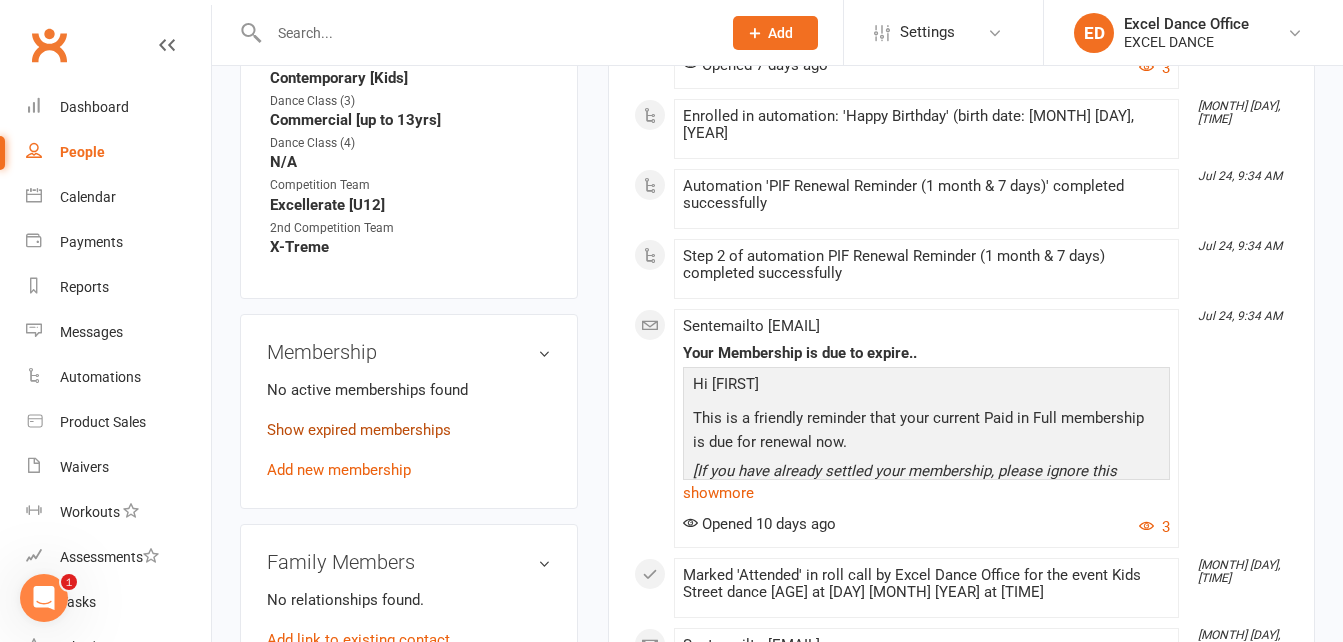 click on "Show expired memberships" at bounding box center (359, 430) 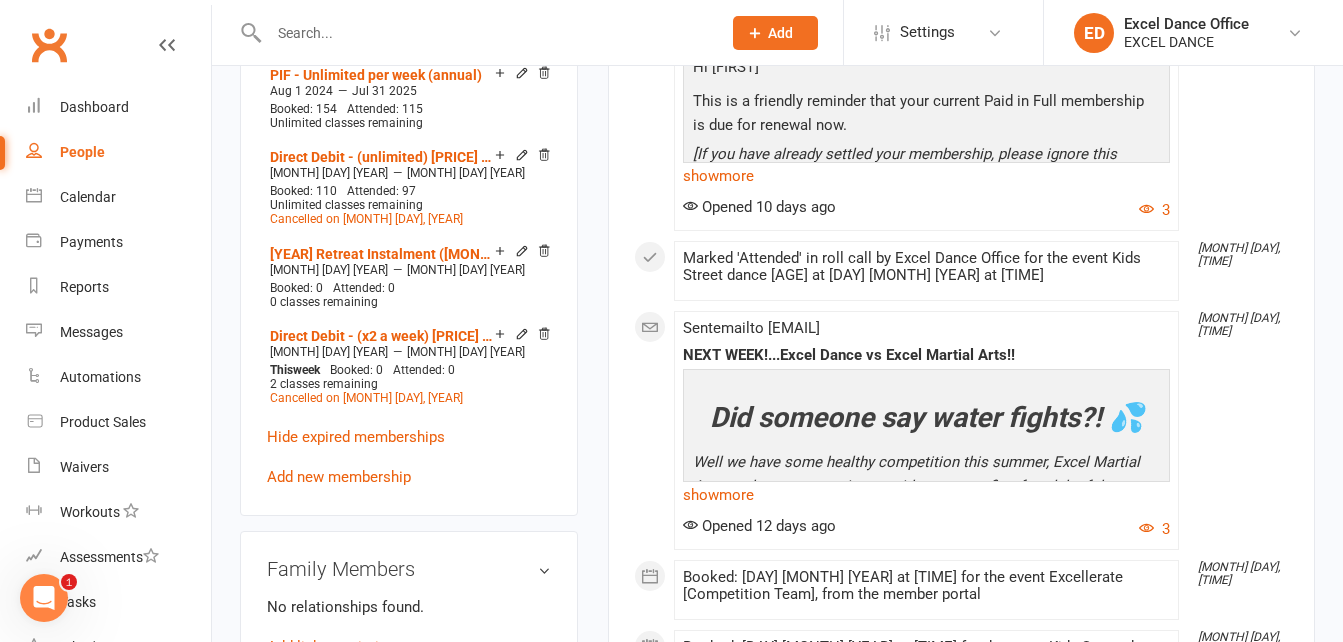 scroll, scrollTop: 1330, scrollLeft: 0, axis: vertical 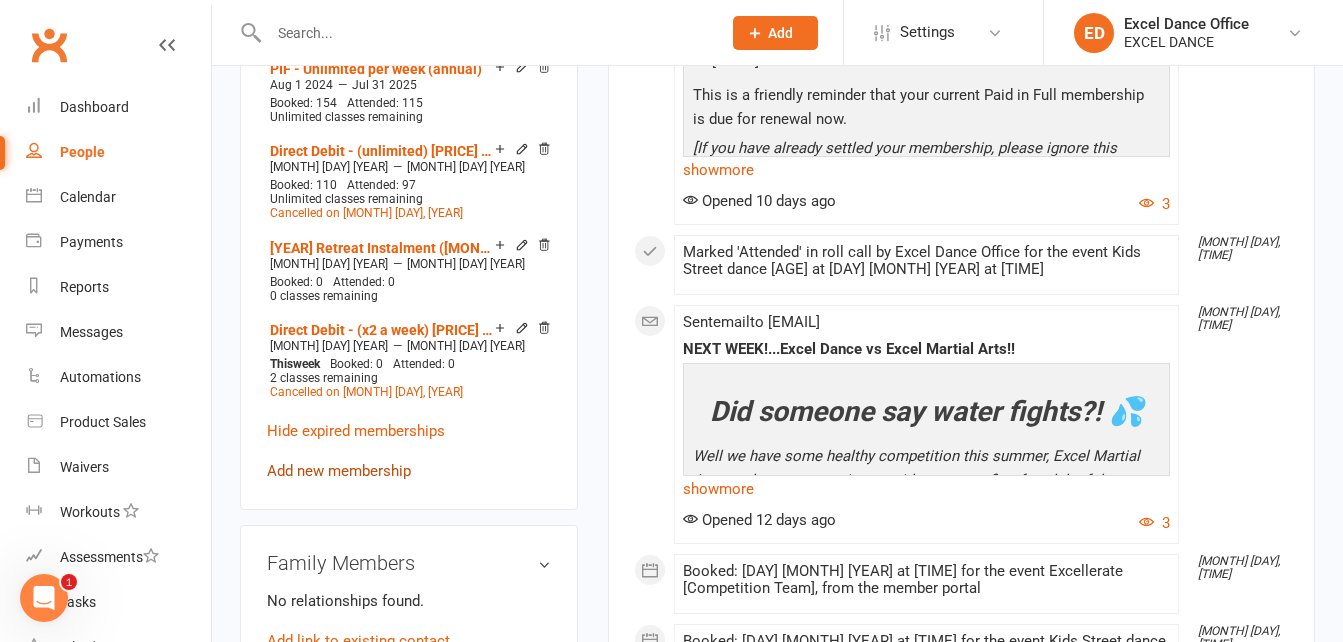click on "Add new membership" at bounding box center [339, 471] 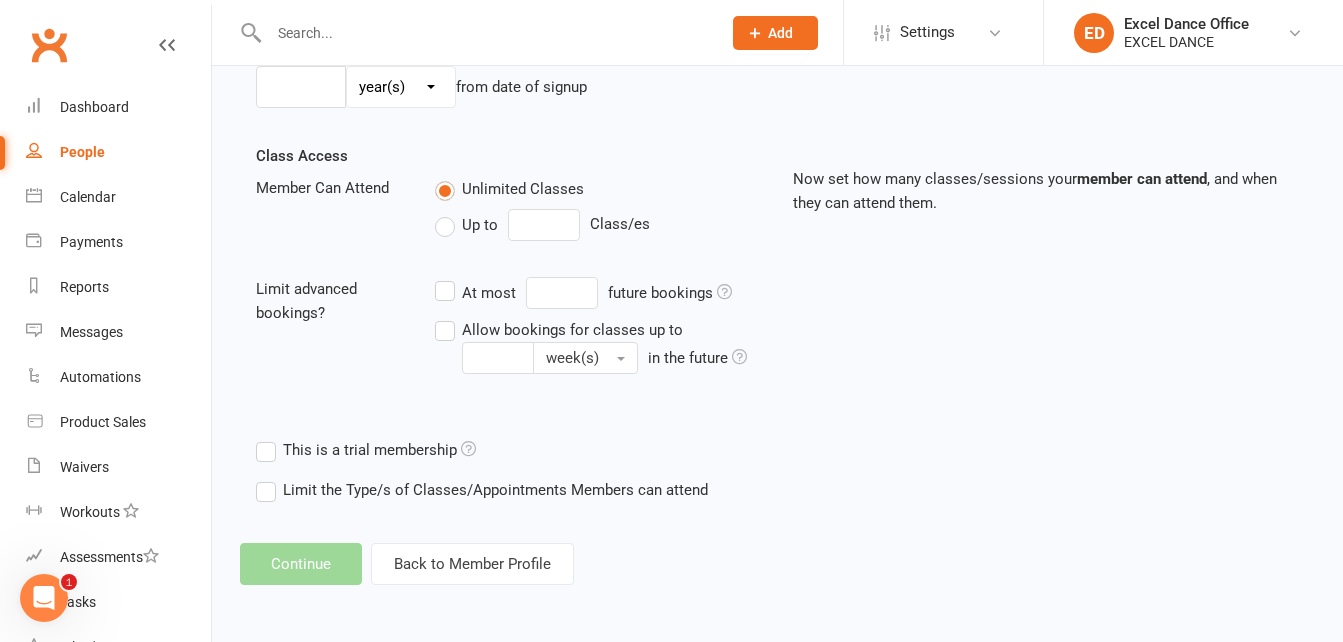 scroll, scrollTop: 0, scrollLeft: 0, axis: both 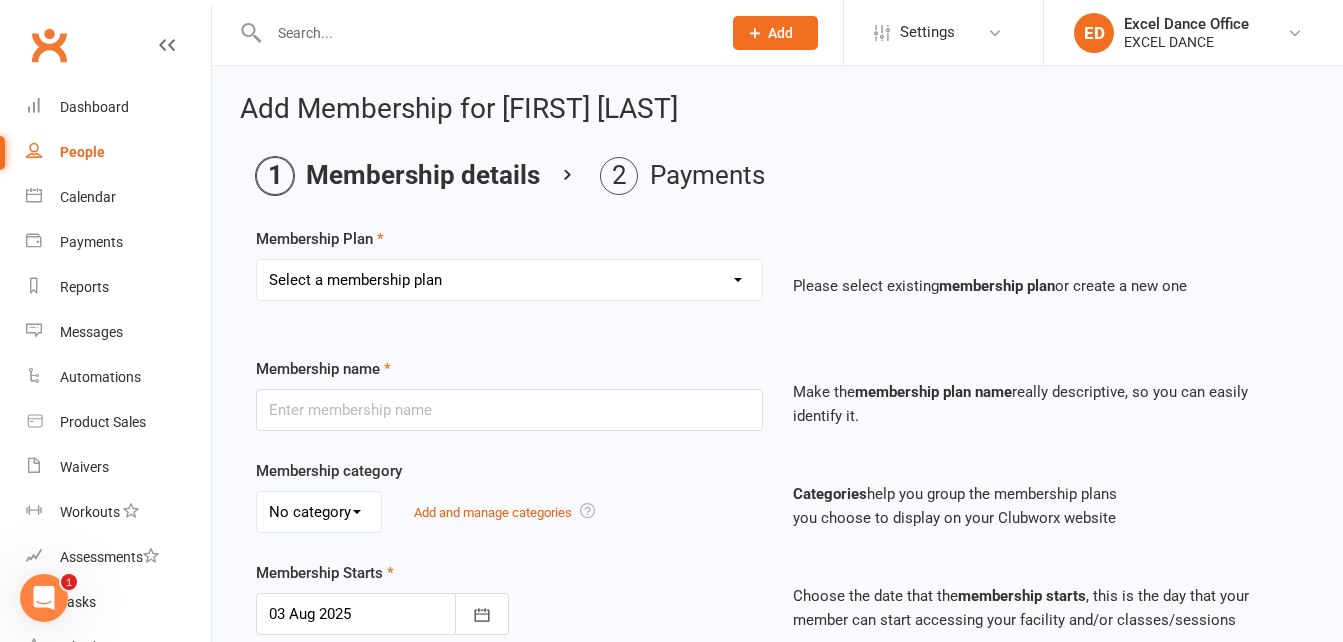 click on "Select a membership plan Create new Membership Plan DD - (Dance Tots) £32 monthly DD - (x1 a week) £37 monthly DD - (x2 a week) £57 monthly DD (x3 a week) £97 pr month Direct Debit - Adults x1 a week, £30 monthly Direct Debit - (x1 a week)£35 monthly Direct Debit - (x1 a week) £35 monthly Direct Debit (x1 a week) £35 pr month Direct Debit - (x2 a week)£55 monthly Direct Debit (x2 a week) £65 pr month Direct Debit (x3 a week) £95 pr month DD- (x2 a week) £67 per month DD - (unlimited) £84 monthly Excel Experience - 4 wks £35 (2 class pr/wk) Direct Debit - (Dance Tots Toddlers) £30 monthly Direct Debit - Family Membership (This member is x1 a week) Direct Debit - Family Membership (This member is x2 a week) Direct Debit - Family Membership (This member is unlimited) Direct Debit - Family Membership (This member is Dance Tots Toddlers) DD- (x3 a week) £84 monthly payment Direct Debit - (unlimited)£80 monthly PIF - 1 day per week (annual) PIF - 2 day per week (annual) PAYG Class agreement" at bounding box center (509, 280) 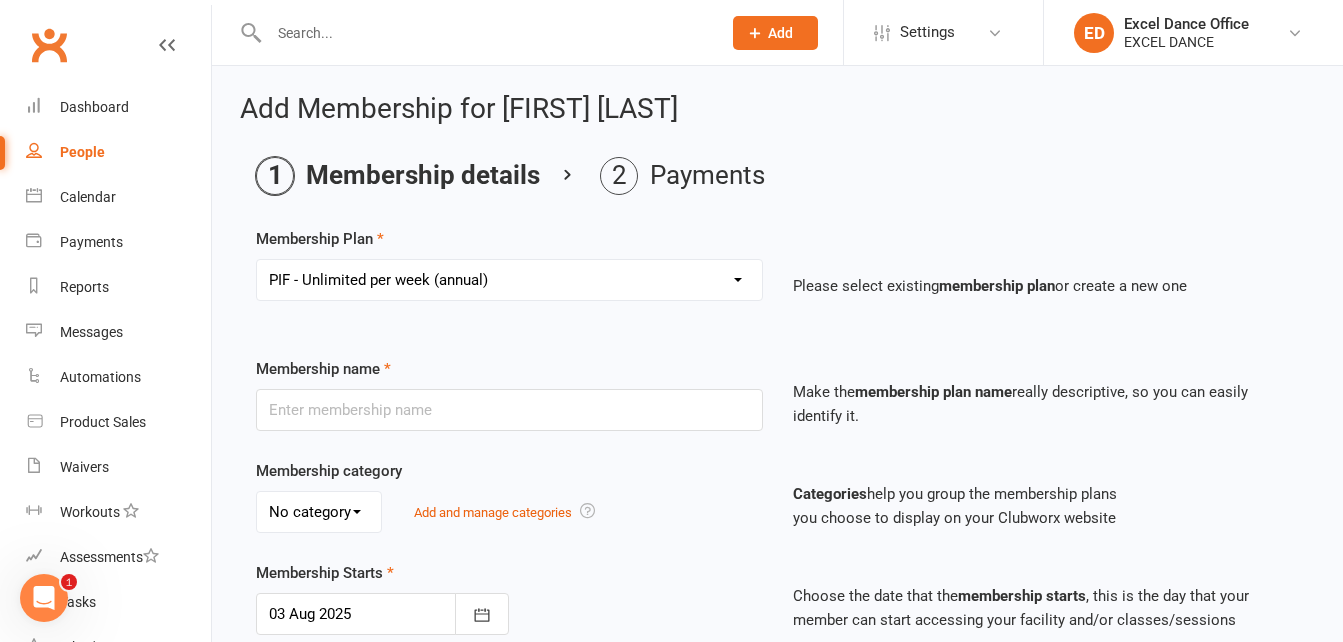 click on "Select a membership plan Create new Membership Plan DD - (Dance Tots) £32 monthly DD - (x1 a week) £37 monthly DD - (x2 a week) £57 monthly DD (x3 a week) £97 pr month Direct Debit - Adults x1 a week, £30 monthly Direct Debit - (x1 a week)£35 monthly Direct Debit - (x1 a week) £35 monthly Direct Debit (x1 a week) £35 pr month Direct Debit - (x2 a week)£55 monthly Direct Debit (x2 a week) £65 pr month Direct Debit (x3 a week) £95 pr month DD- (x2 a week) £67 per month DD - (unlimited) £84 monthly Excel Experience - 4 wks £35 (2 class pr/wk) Direct Debit - (Dance Tots Toddlers) £30 monthly Direct Debit - Family Membership (This member is x1 a week) Direct Debit - Family Membership (This member is x2 a week) Direct Debit - Family Membership (This member is unlimited) Direct Debit - Family Membership (This member is Dance Tots Toddlers) DD- (x3 a week) £84 monthly payment Direct Debit - (unlimited)£80 monthly PIF - 1 day per week (annual) PIF - 2 day per week (annual) PAYG Class agreement" at bounding box center [509, 280] 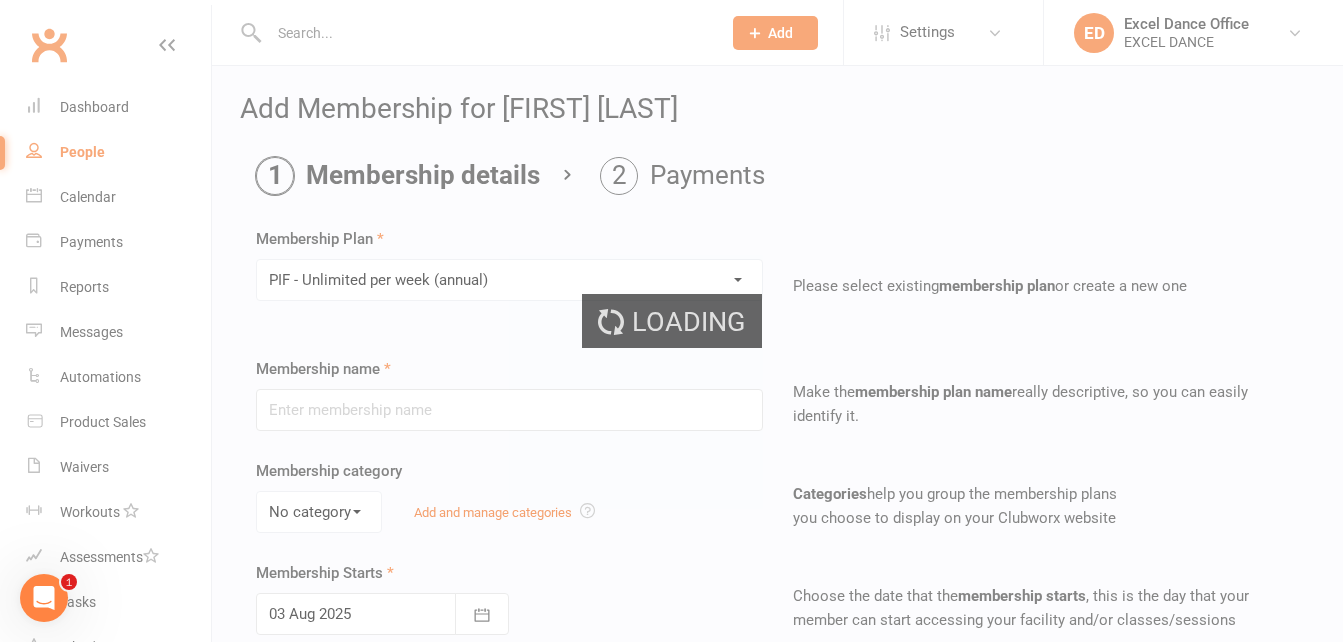 type on "PIF - Unlimited per week (annual)" 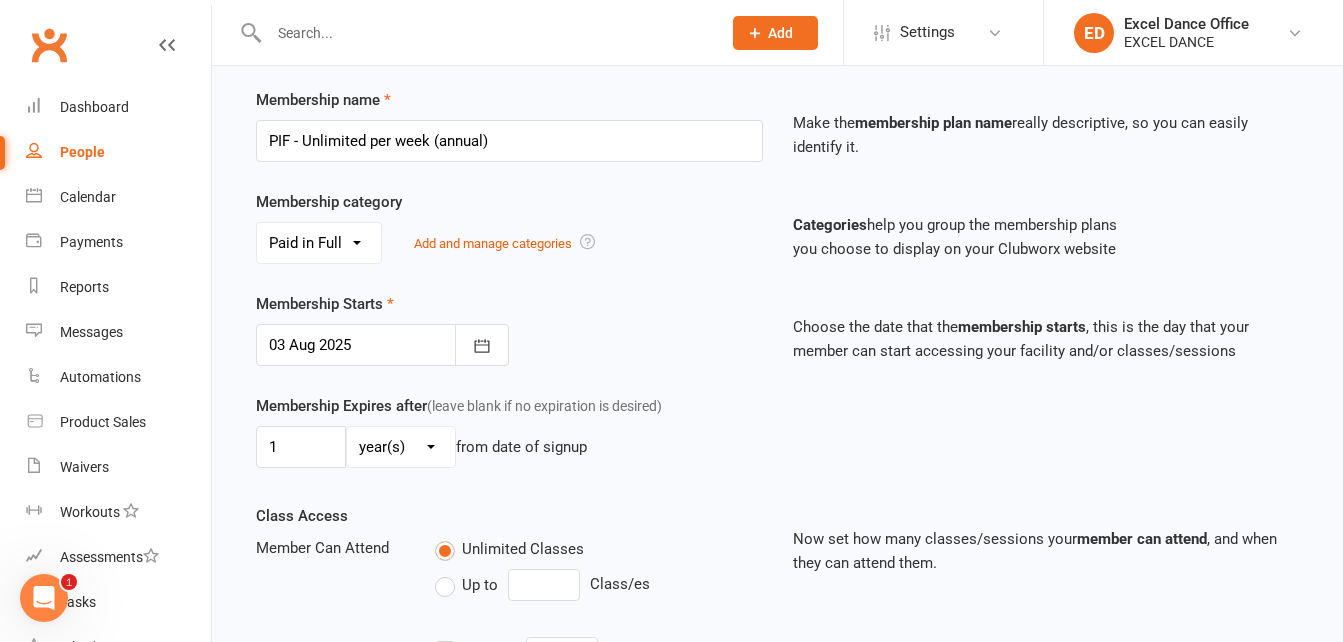 scroll, scrollTop: 288, scrollLeft: 0, axis: vertical 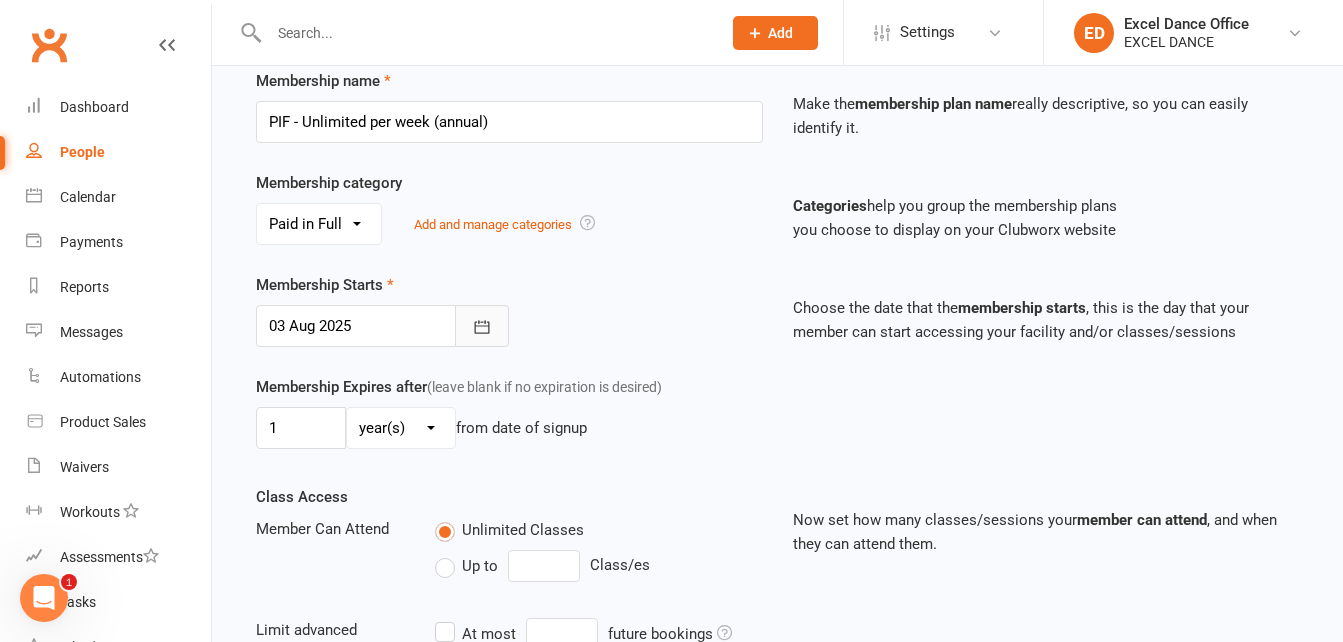 click 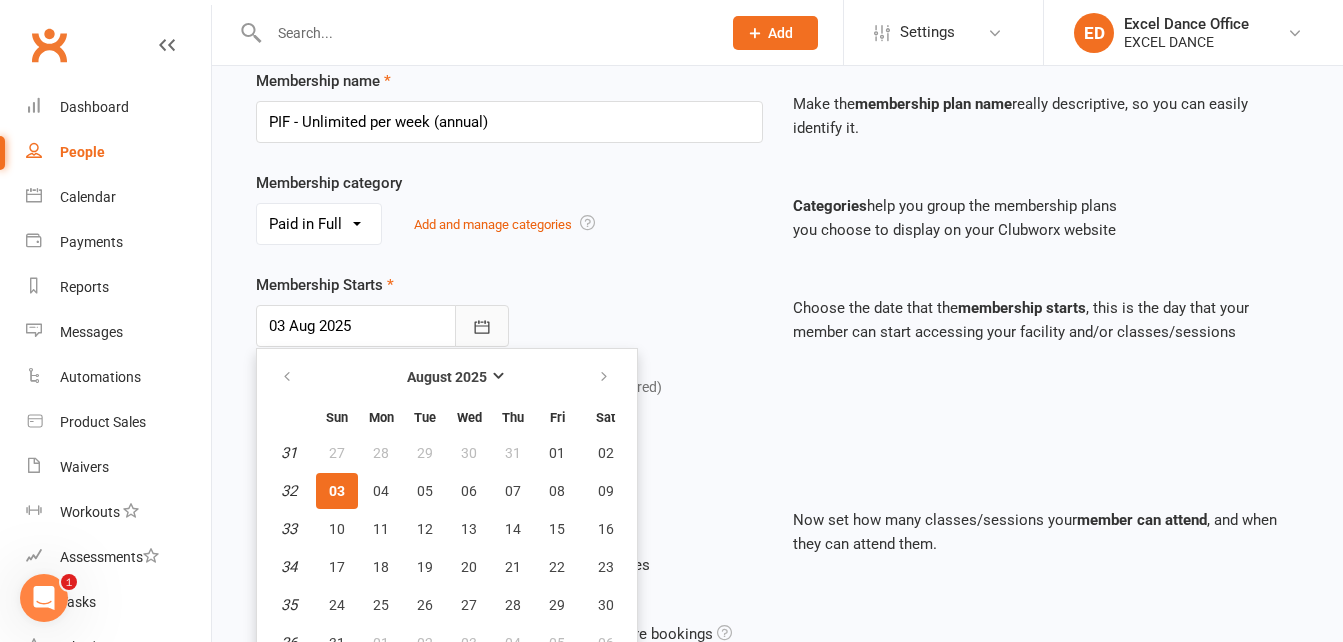 scroll, scrollTop: 309, scrollLeft: 0, axis: vertical 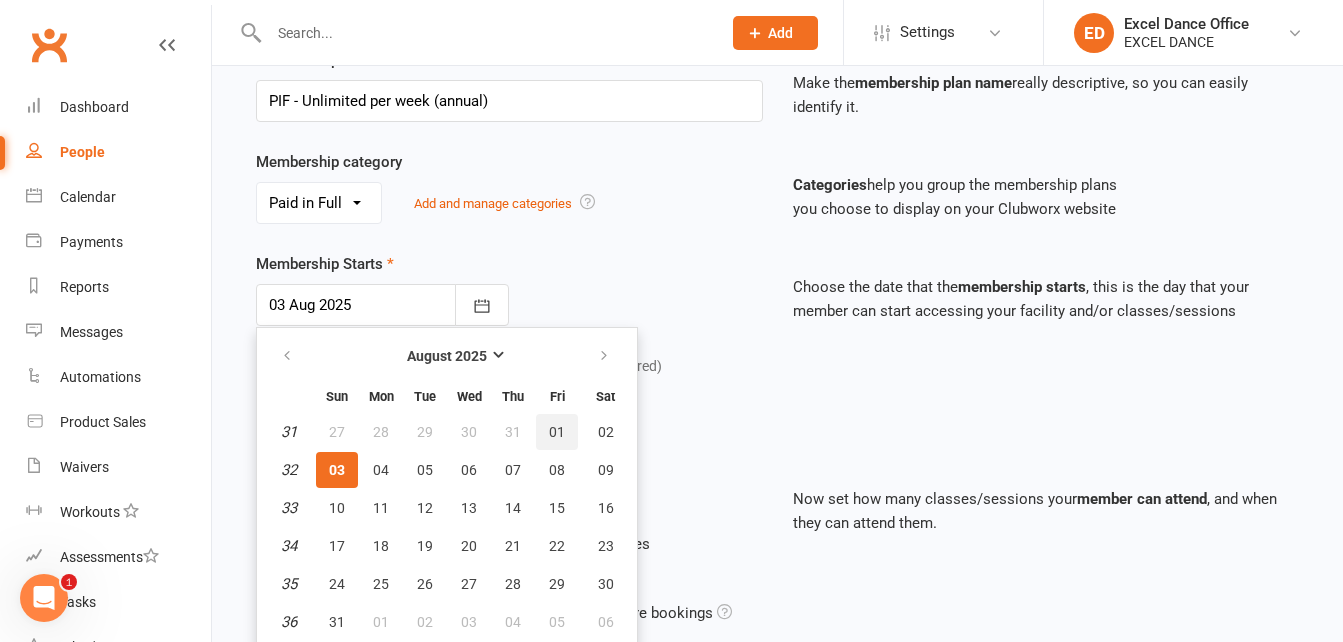 click on "01" at bounding box center (557, 432) 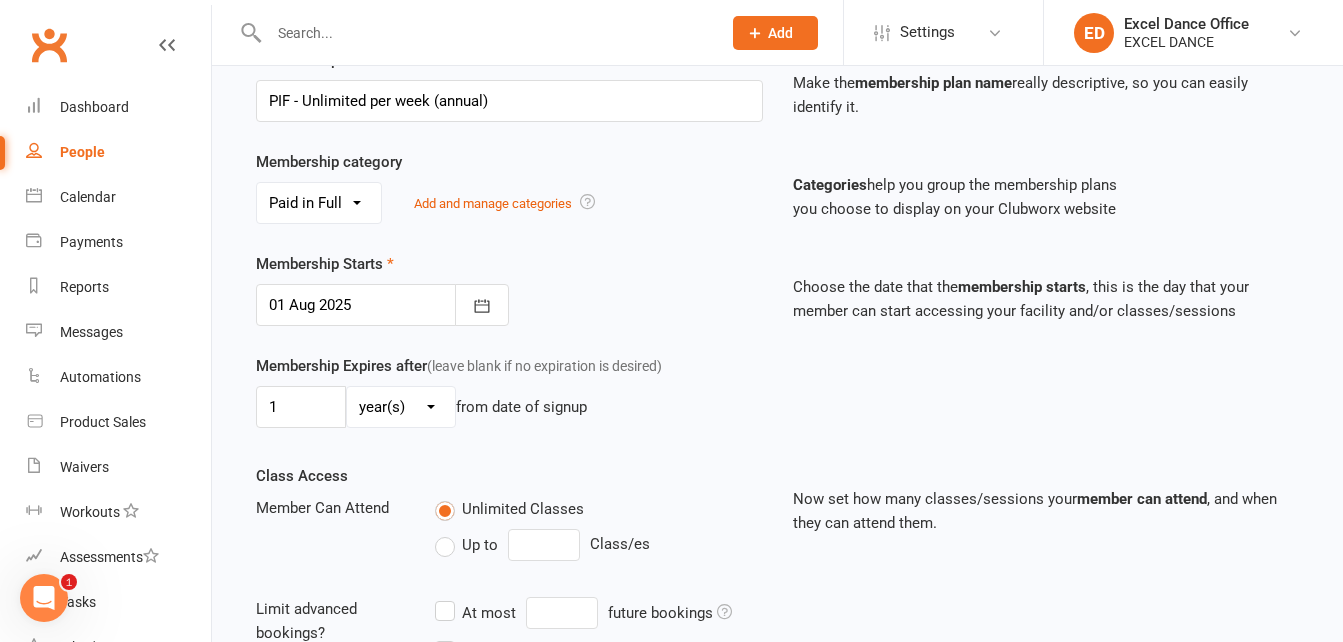 click on "Membership Expires after   (leave blank if no expiration is desired) [NUMBER] day(s) week(s) month(s) year(s)   from date of signup" at bounding box center (509, 395) 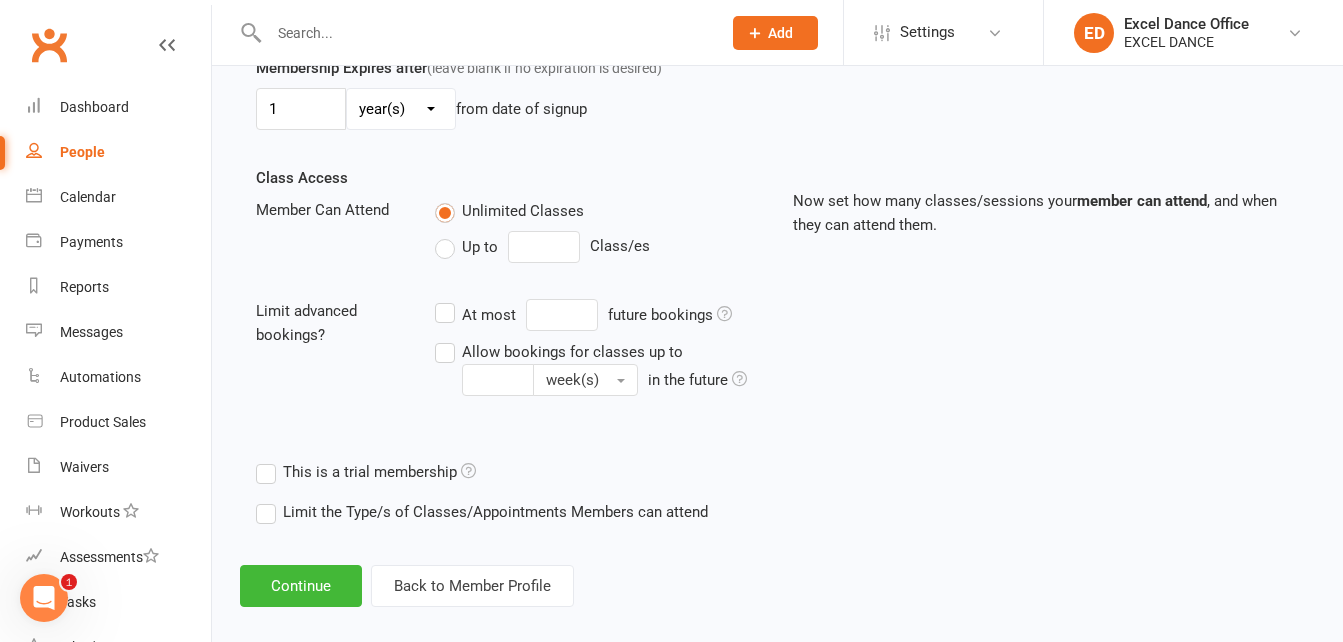 scroll, scrollTop: 629, scrollLeft: 0, axis: vertical 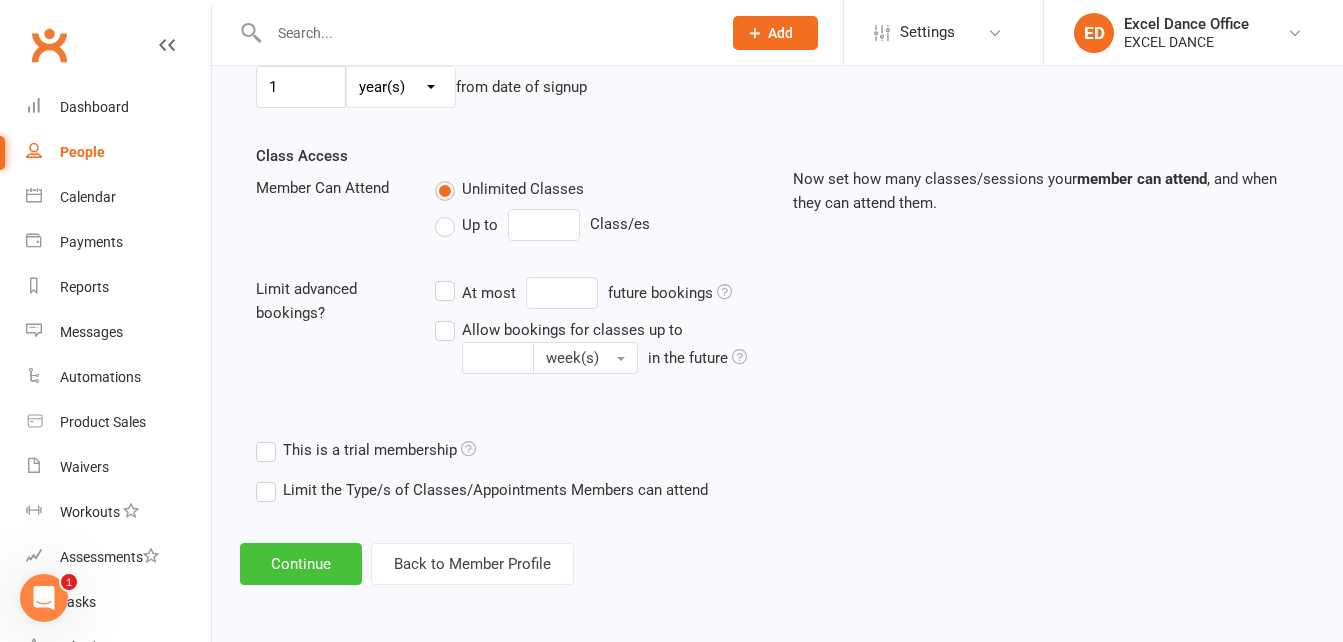 click on "Continue" at bounding box center [301, 564] 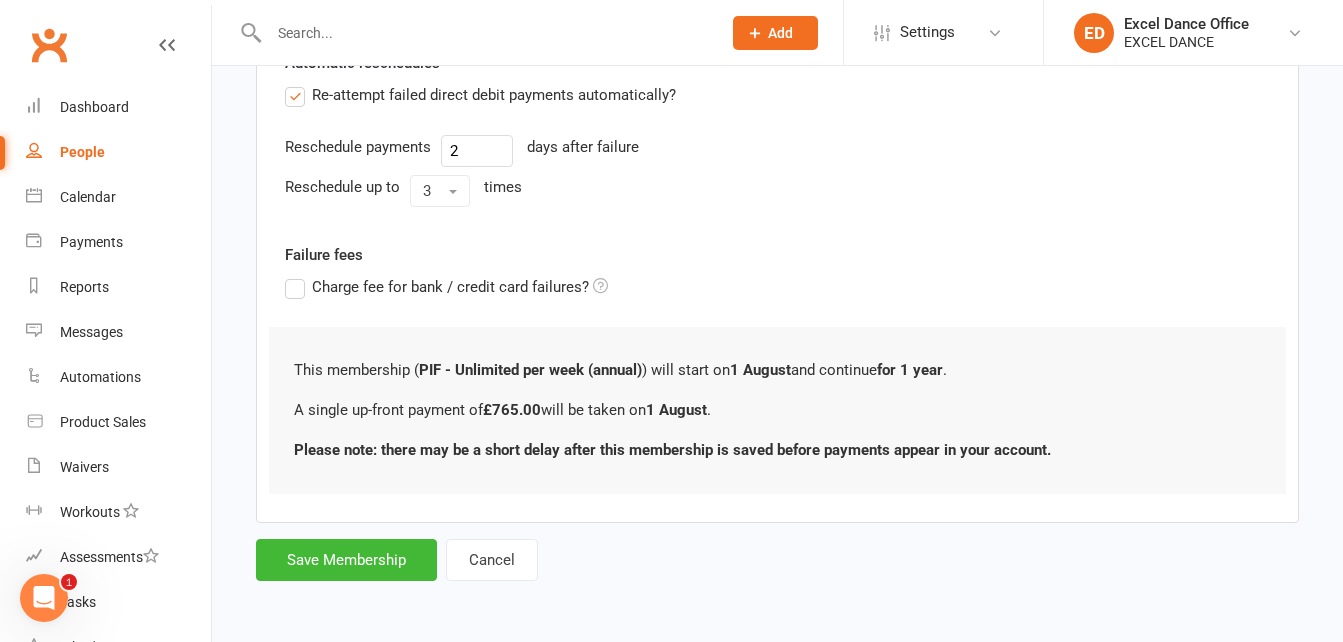 scroll, scrollTop: 0, scrollLeft: 0, axis: both 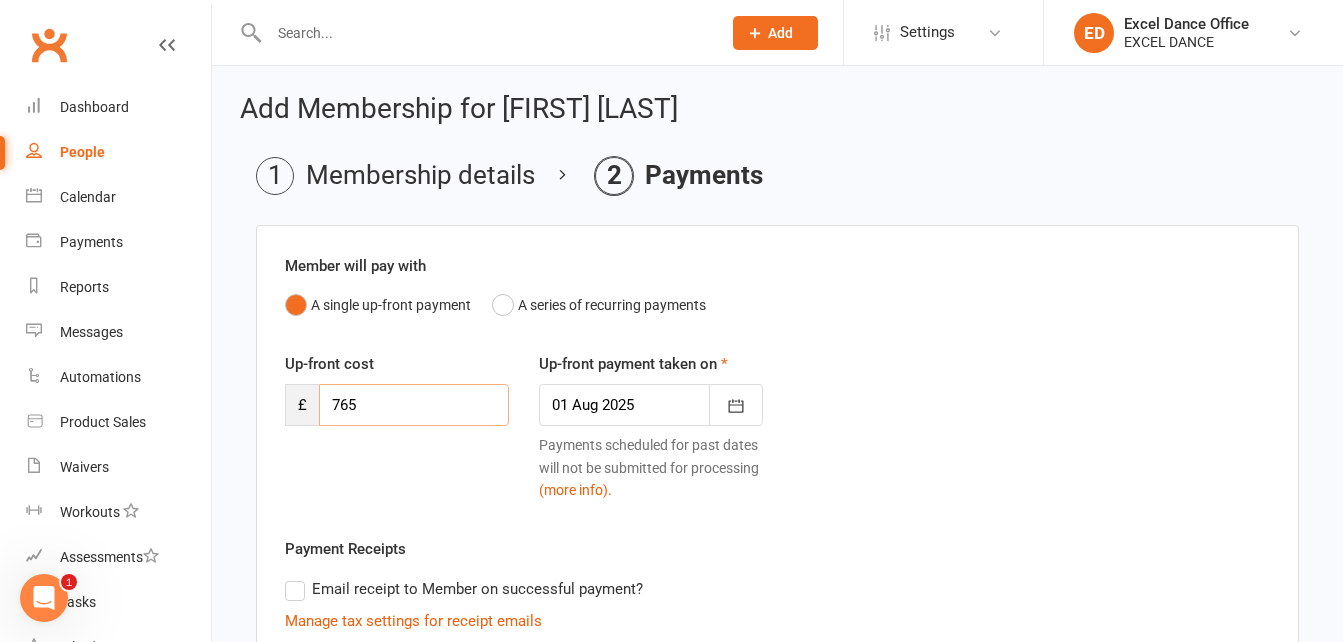 click on "765" at bounding box center [414, 405] 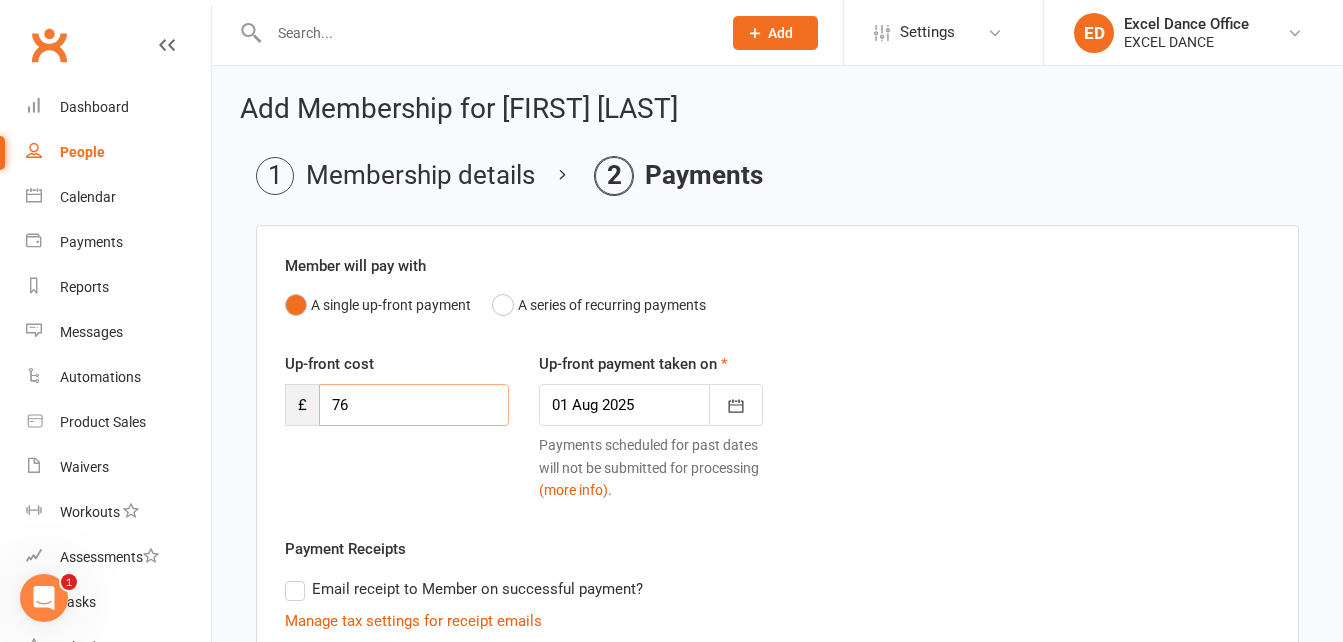 type on "7" 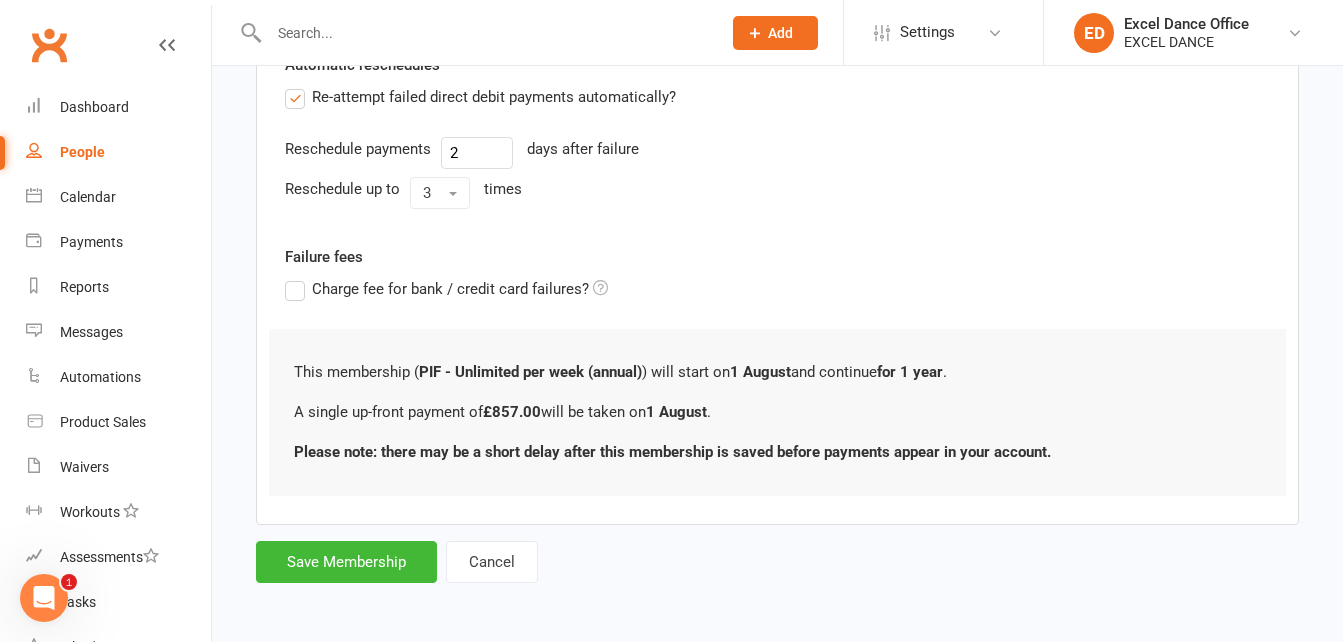 scroll, scrollTop: 610, scrollLeft: 0, axis: vertical 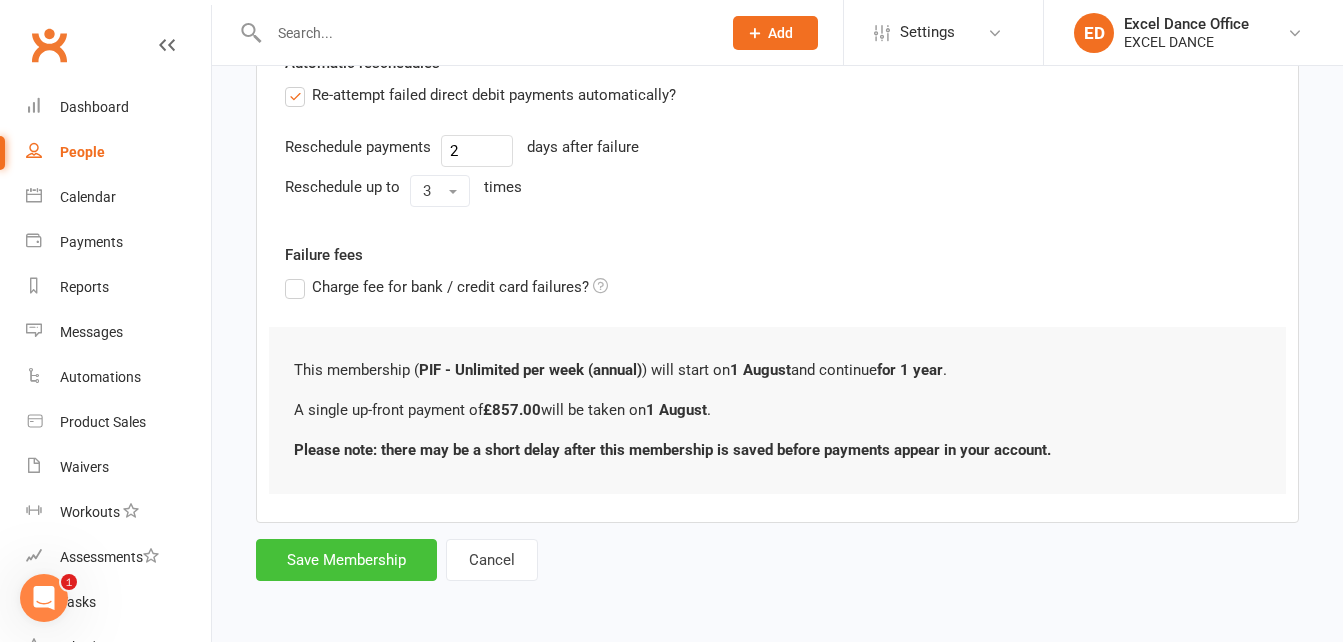 type on "857" 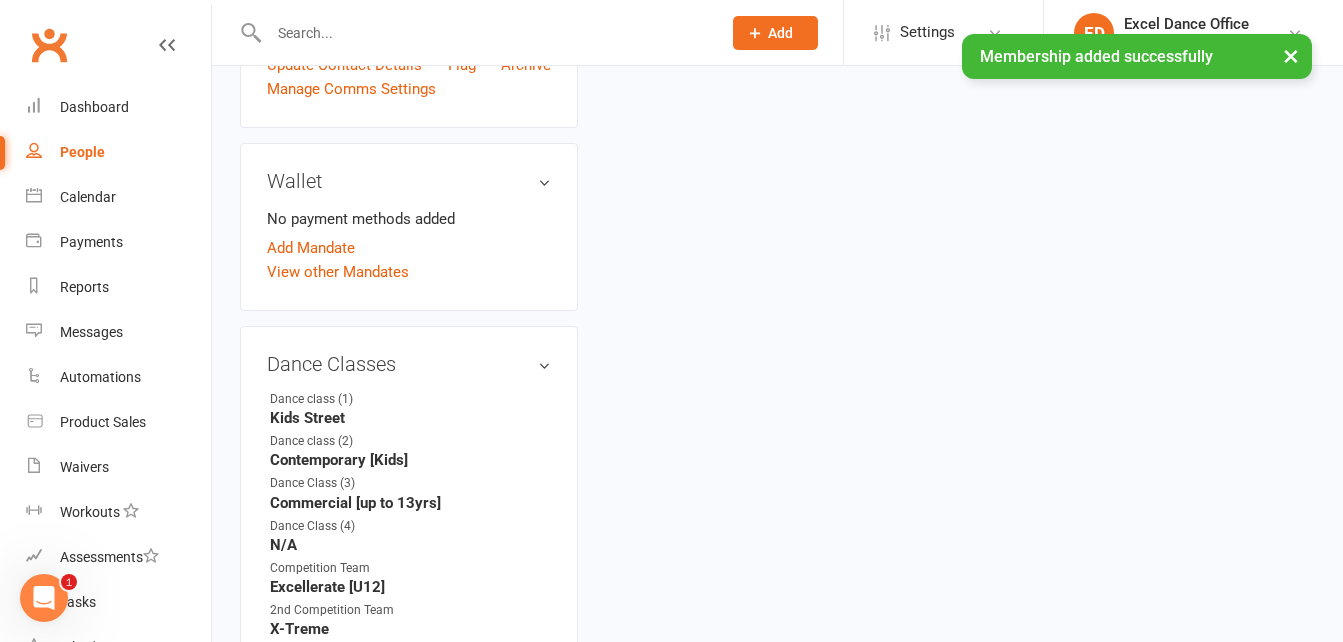 scroll, scrollTop: 0, scrollLeft: 0, axis: both 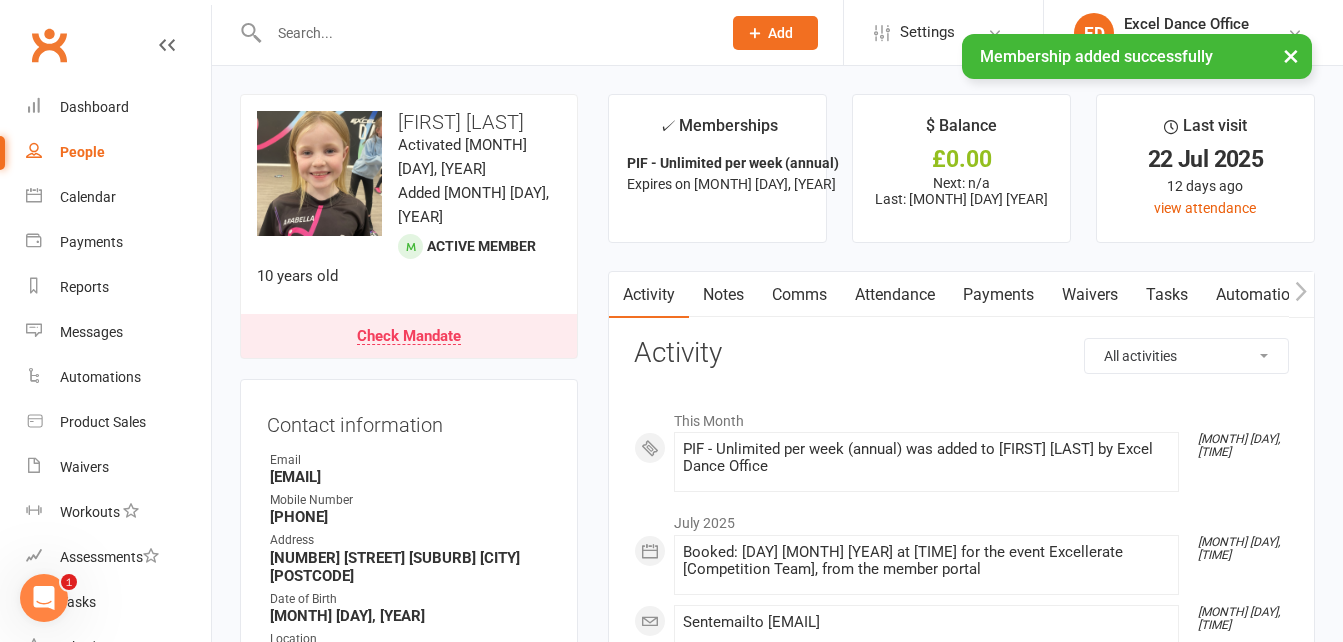 click on "Payments" at bounding box center [998, 295] 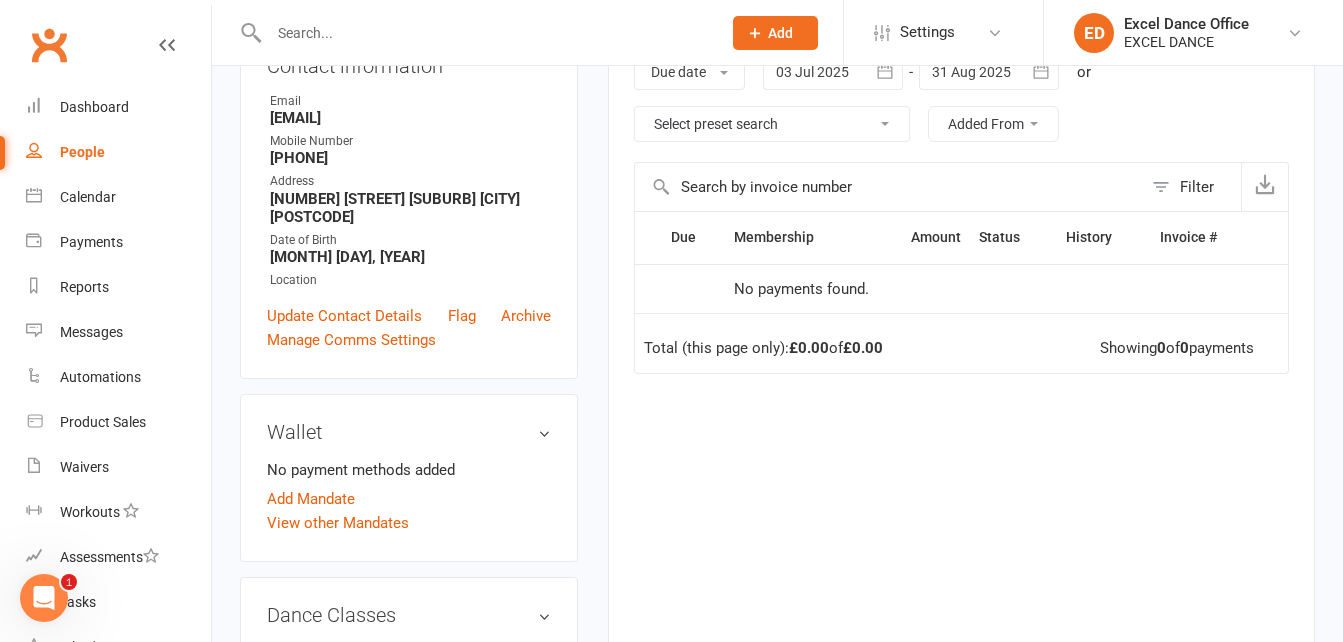 scroll, scrollTop: 0, scrollLeft: 0, axis: both 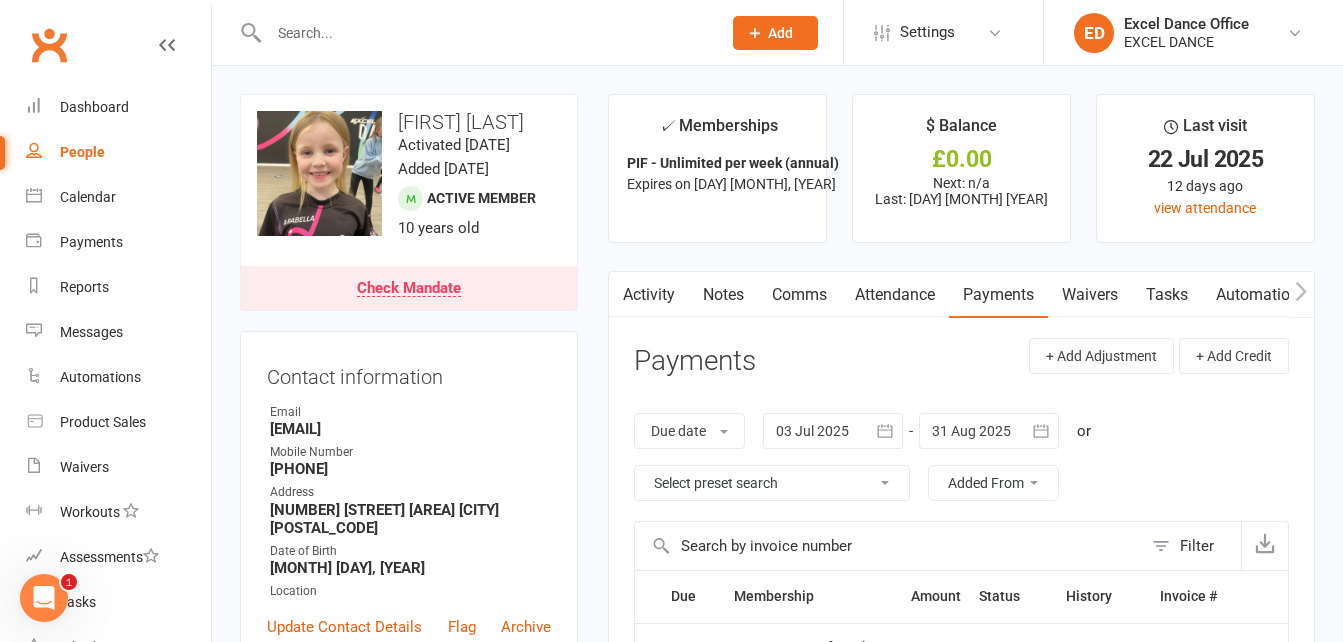 click 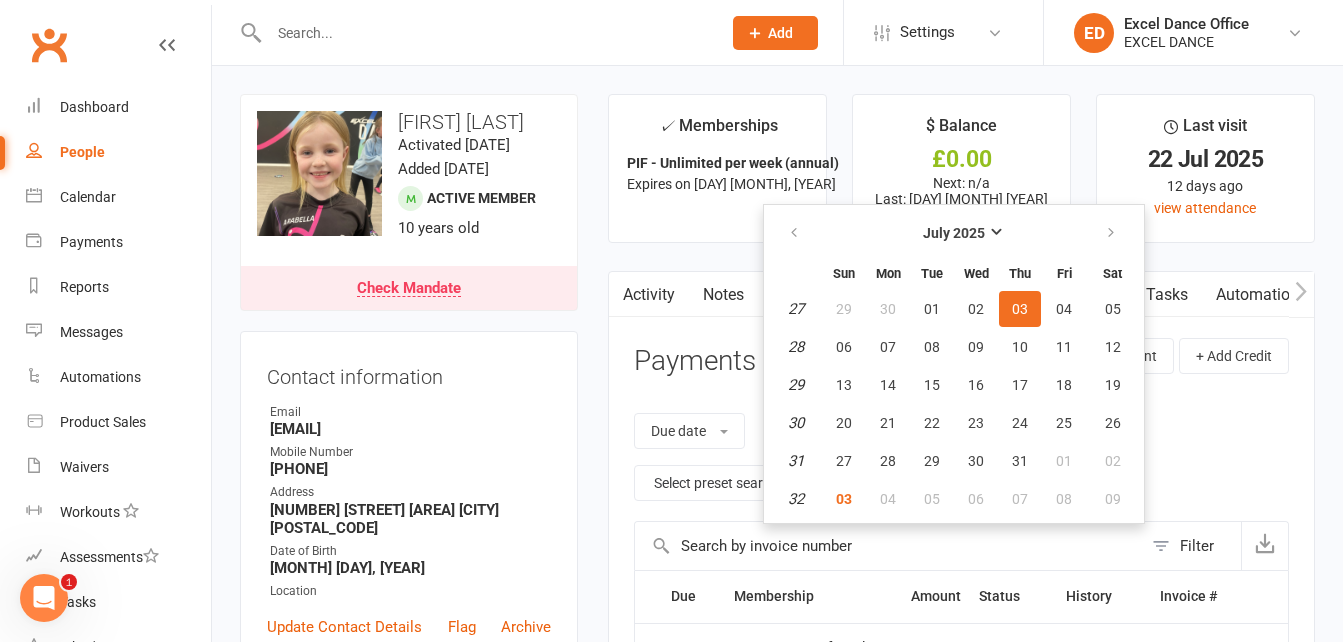 click on "27" at bounding box center [796, 309] 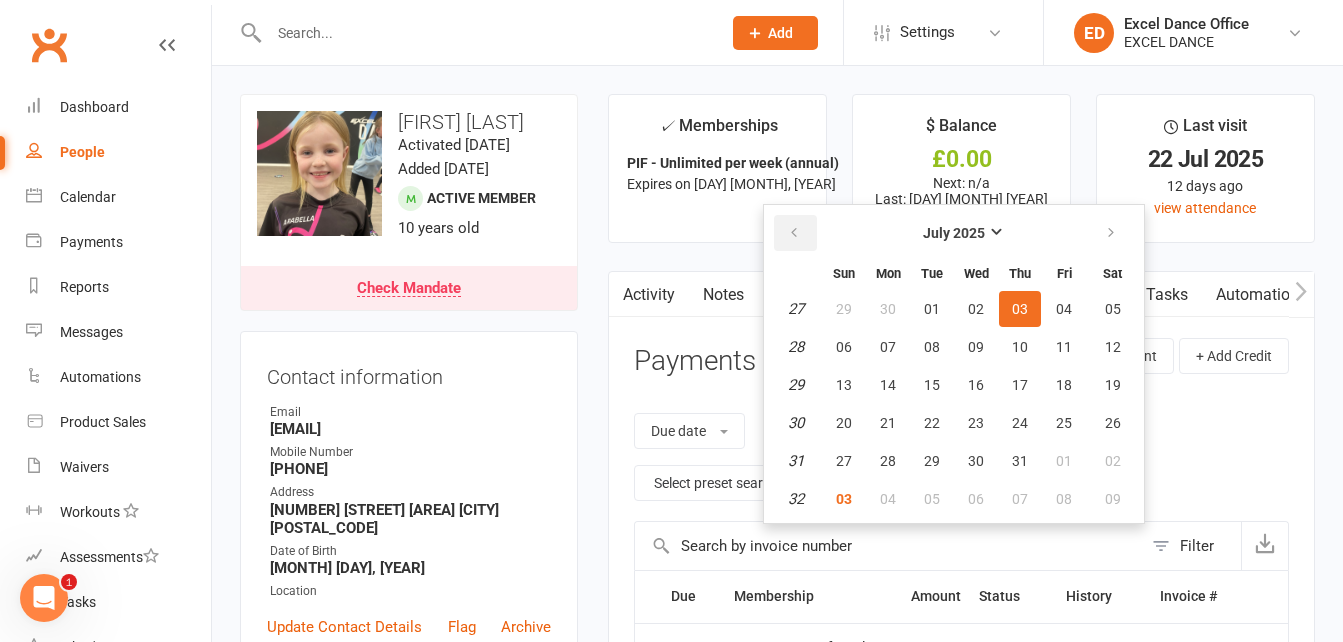 click at bounding box center (794, 233) 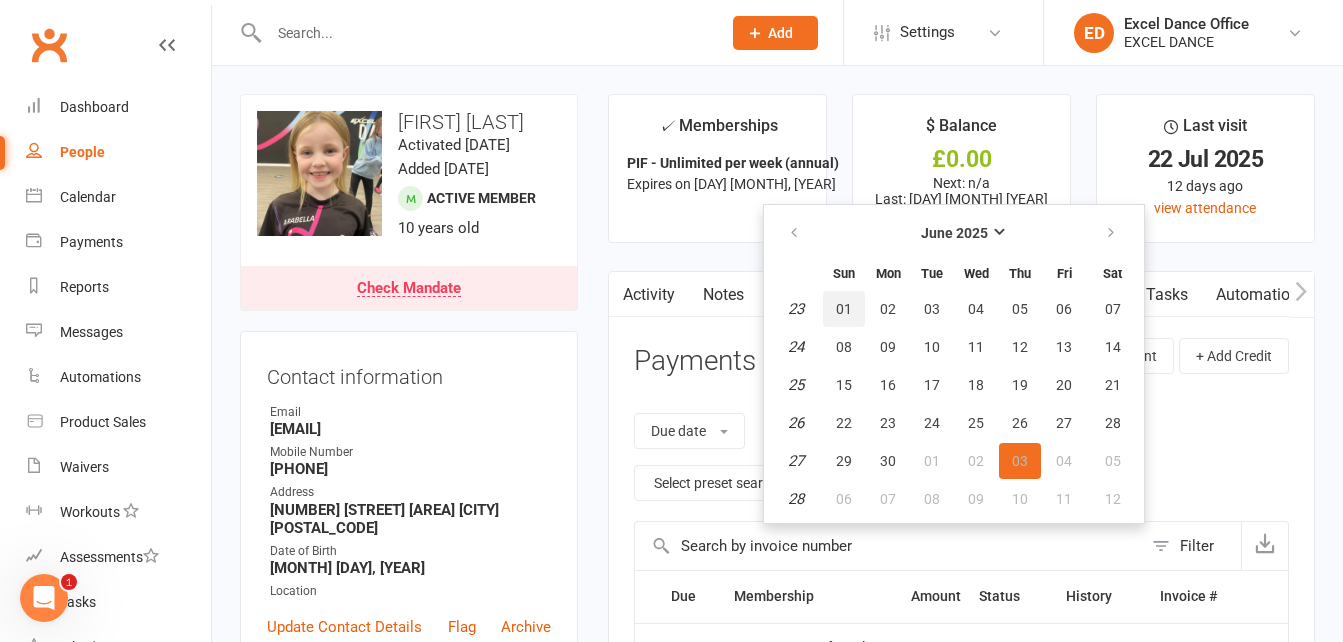 click on "01" at bounding box center [844, 309] 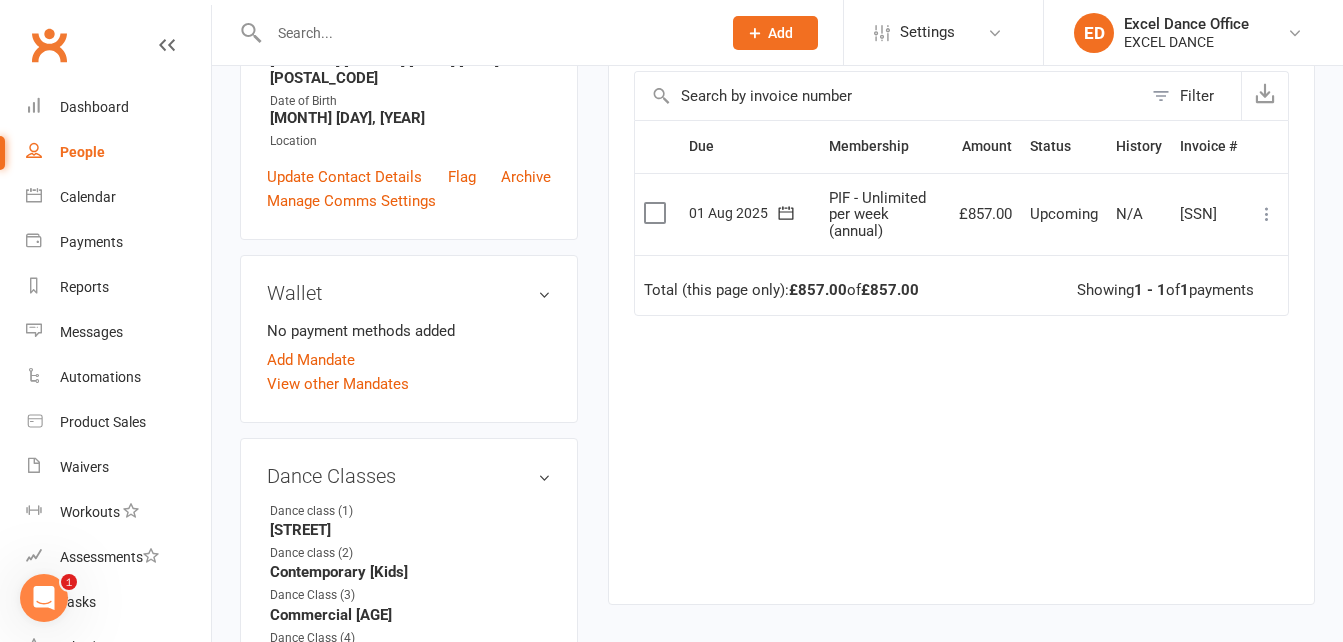 scroll, scrollTop: 468, scrollLeft: 0, axis: vertical 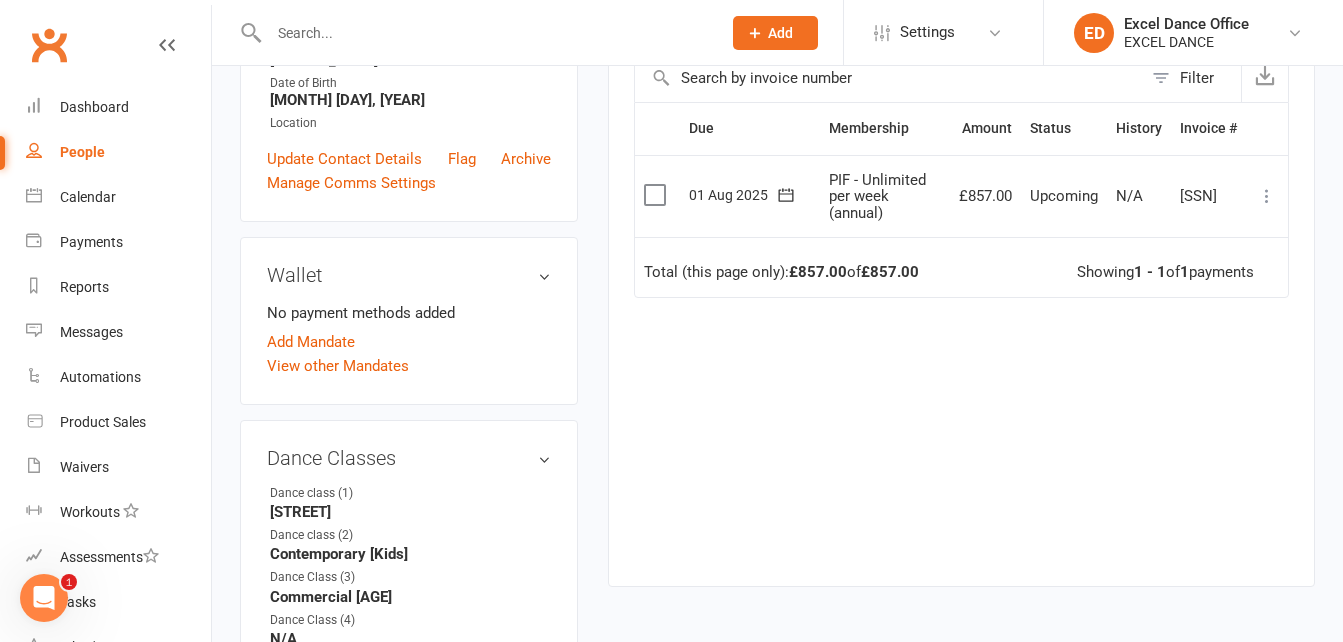 click at bounding box center (657, 195) 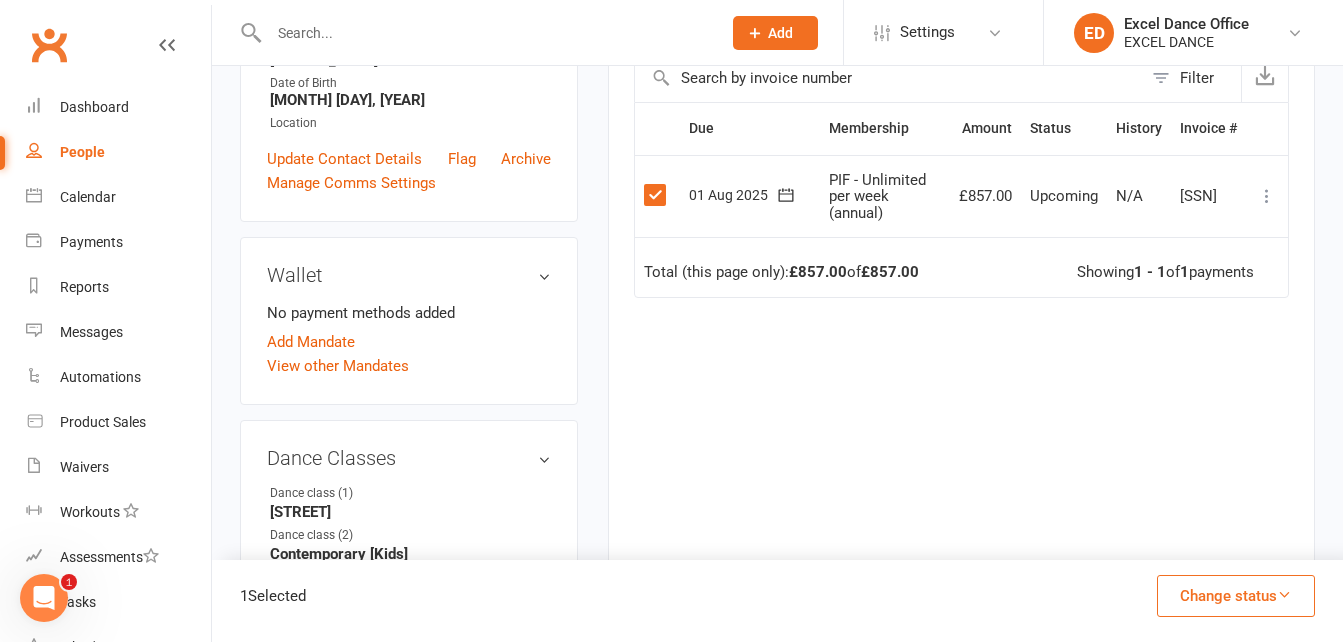 click on "Change status" at bounding box center [1236, 596] 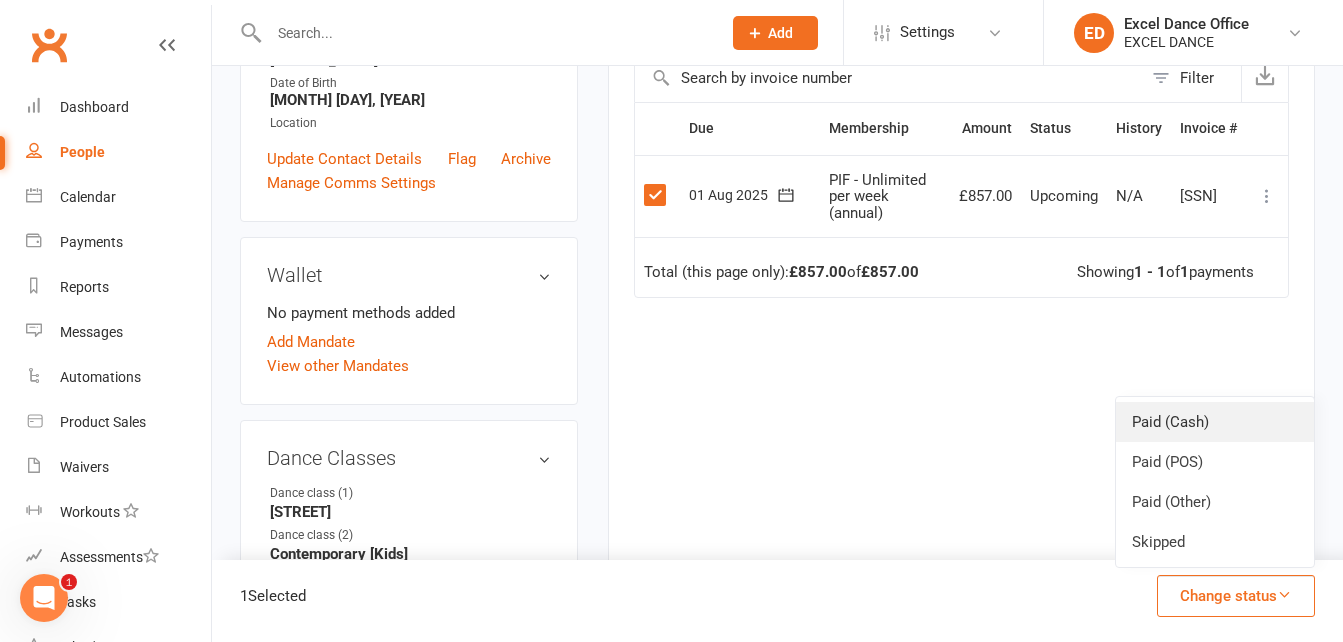 click on "Paid (Cash)" at bounding box center [1215, 422] 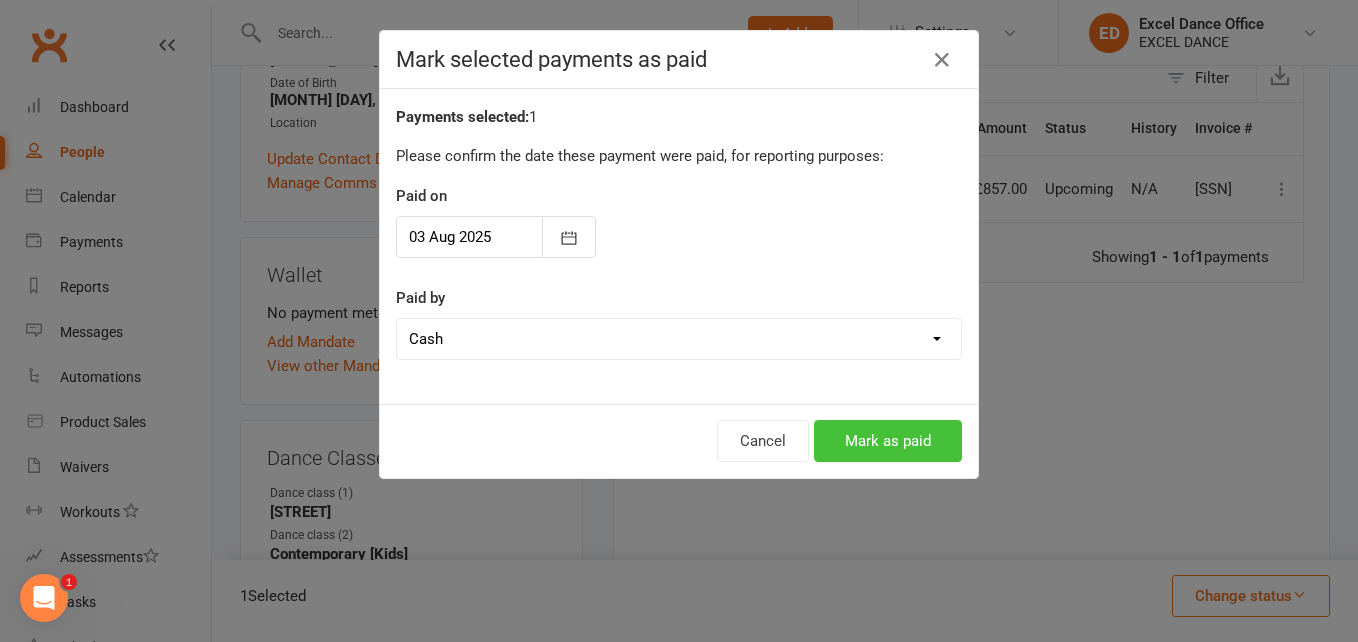 click on "Mark as paid" at bounding box center (888, 441) 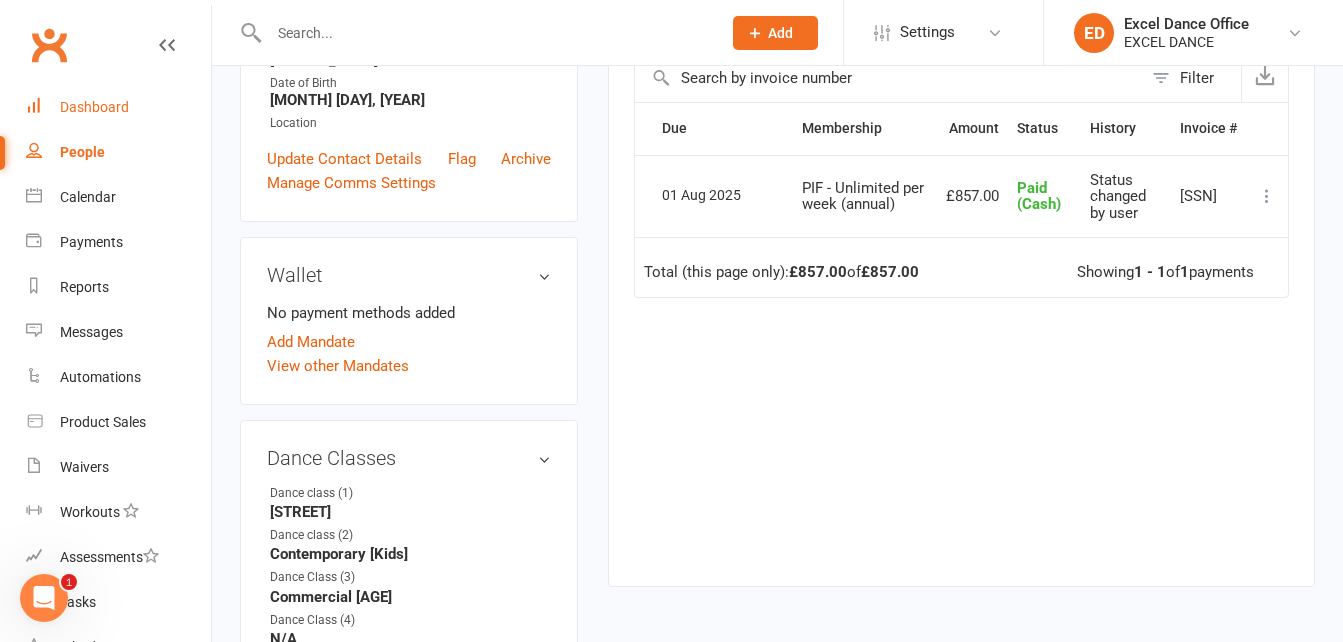 click on "Dashboard" at bounding box center (118, 107) 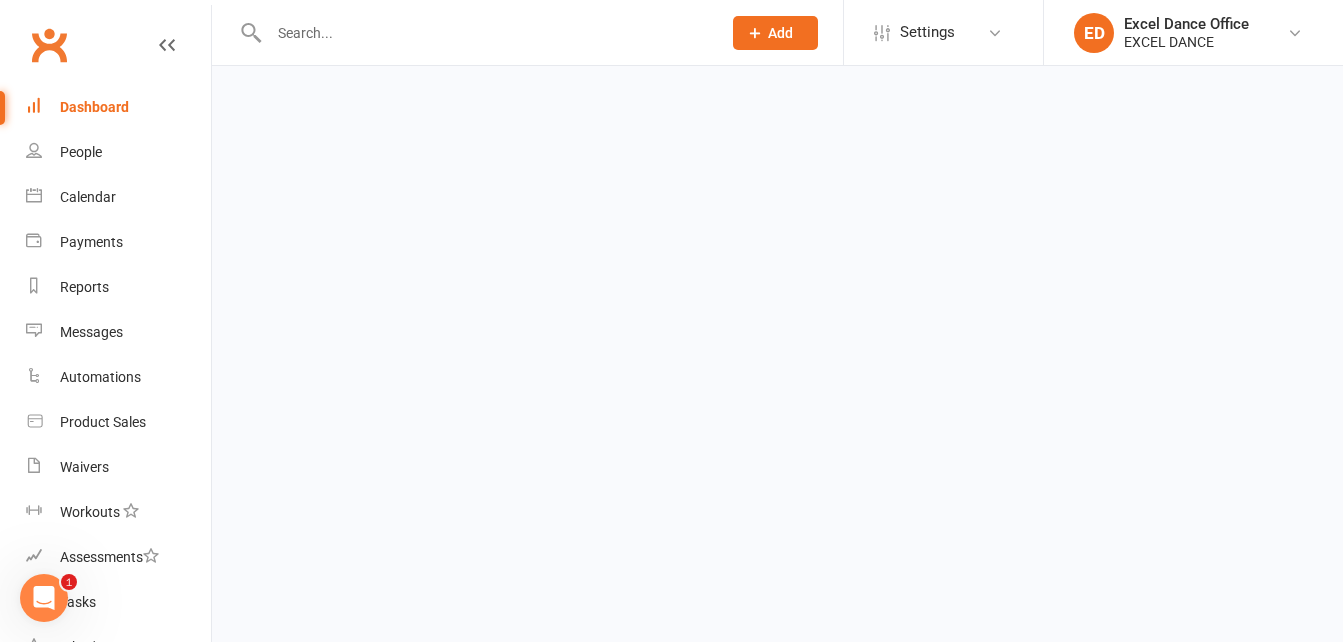 scroll, scrollTop: 0, scrollLeft: 0, axis: both 